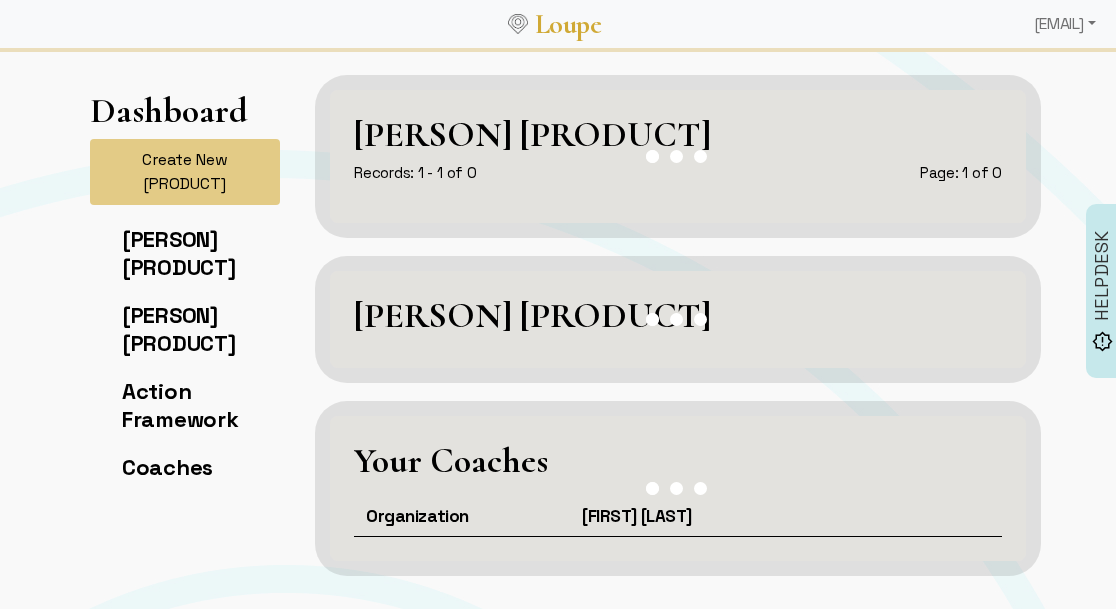 scroll, scrollTop: 0, scrollLeft: 0, axis: both 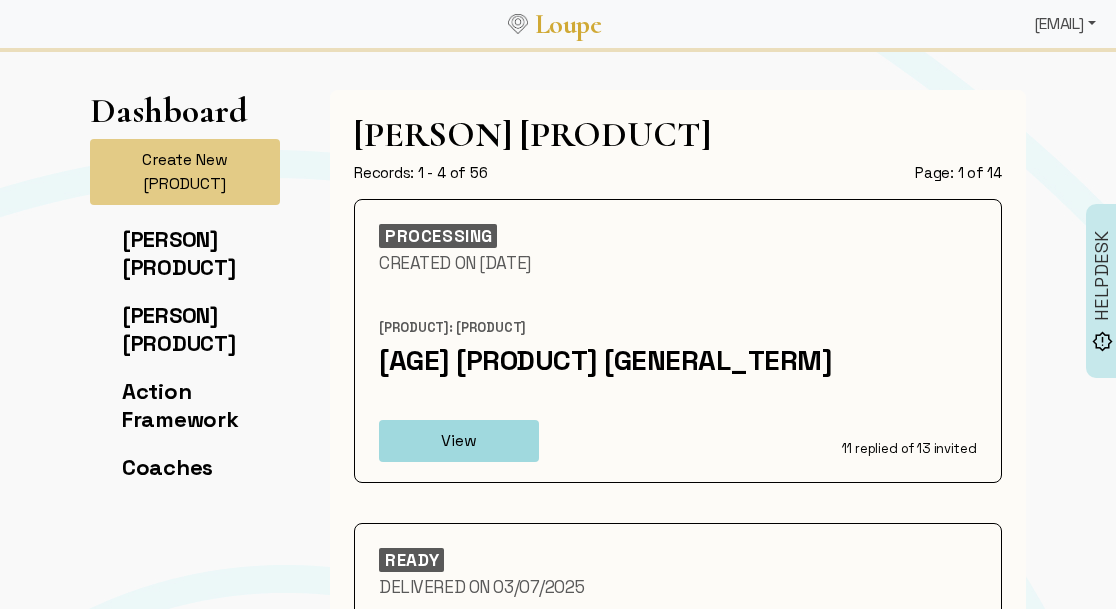 click on "[EMAIL]" at bounding box center (1065, 24) 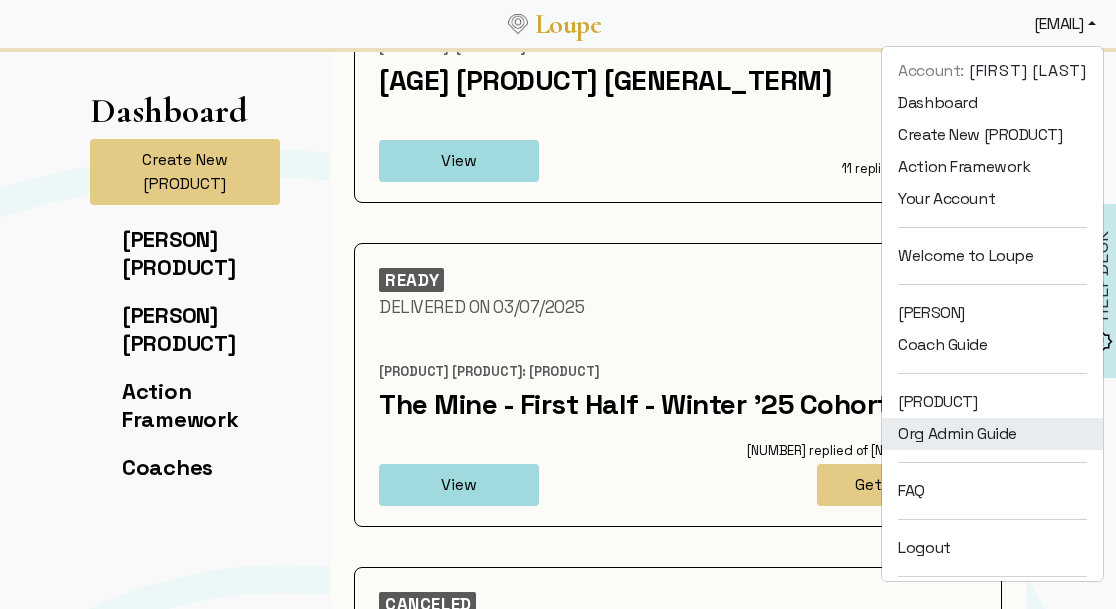 scroll, scrollTop: 300, scrollLeft: 0, axis: vertical 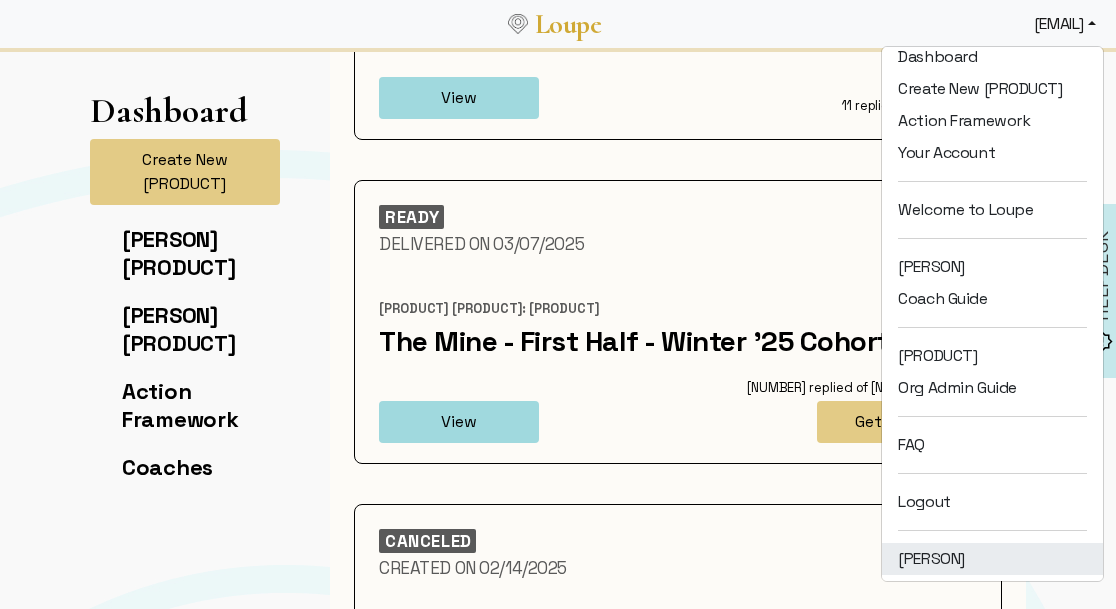 click on "[PERSON]" at bounding box center [992, 559] 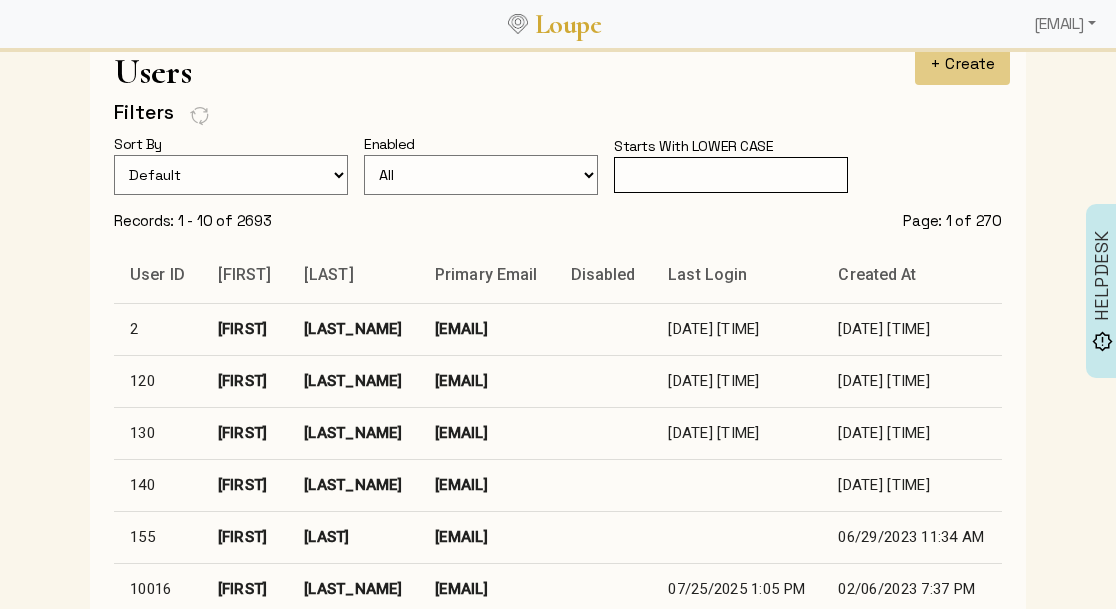 scroll, scrollTop: 101, scrollLeft: 0, axis: vertical 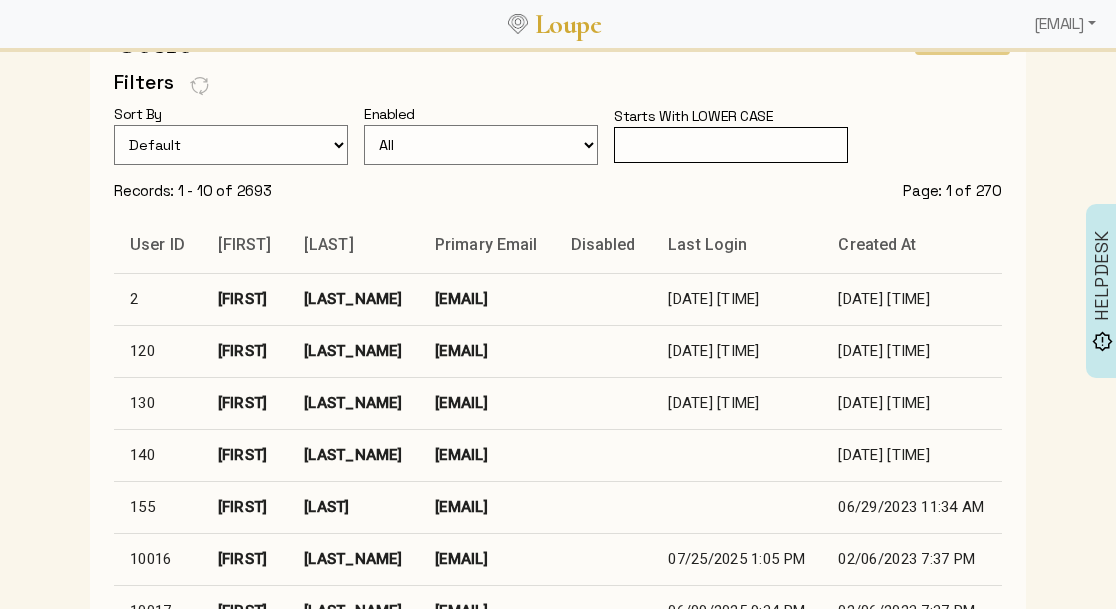click at bounding box center [731, 145] 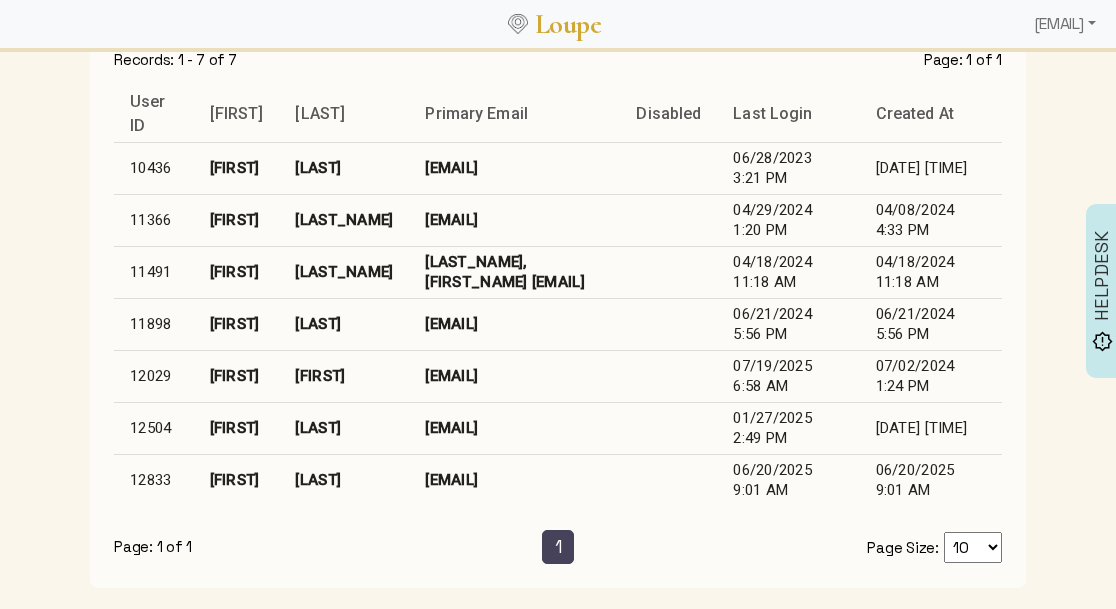 scroll, scrollTop: 228, scrollLeft: 0, axis: vertical 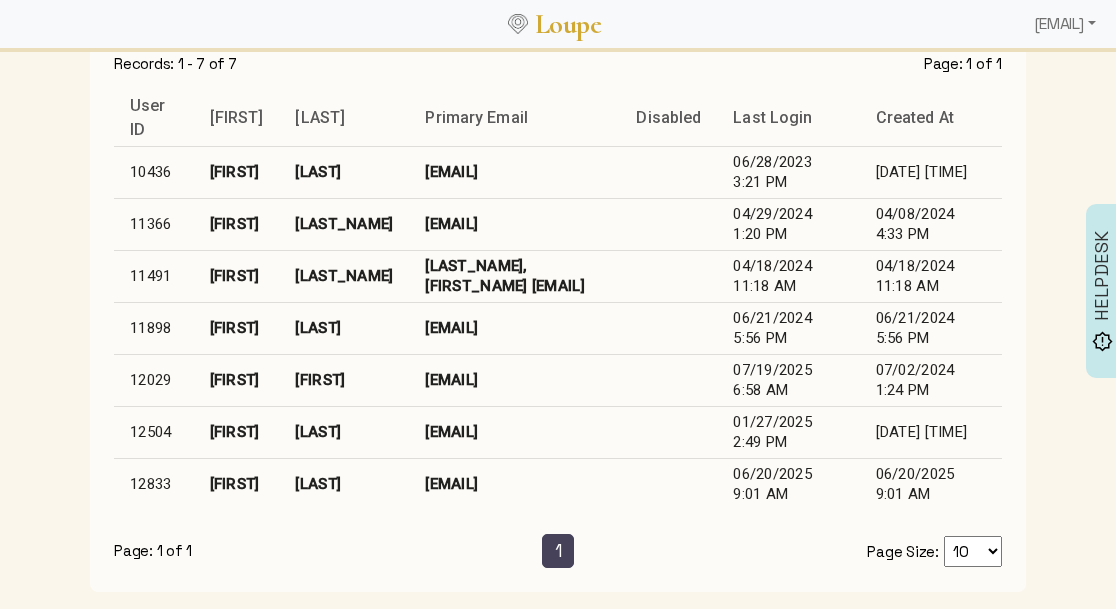 type on "[FIRST]" 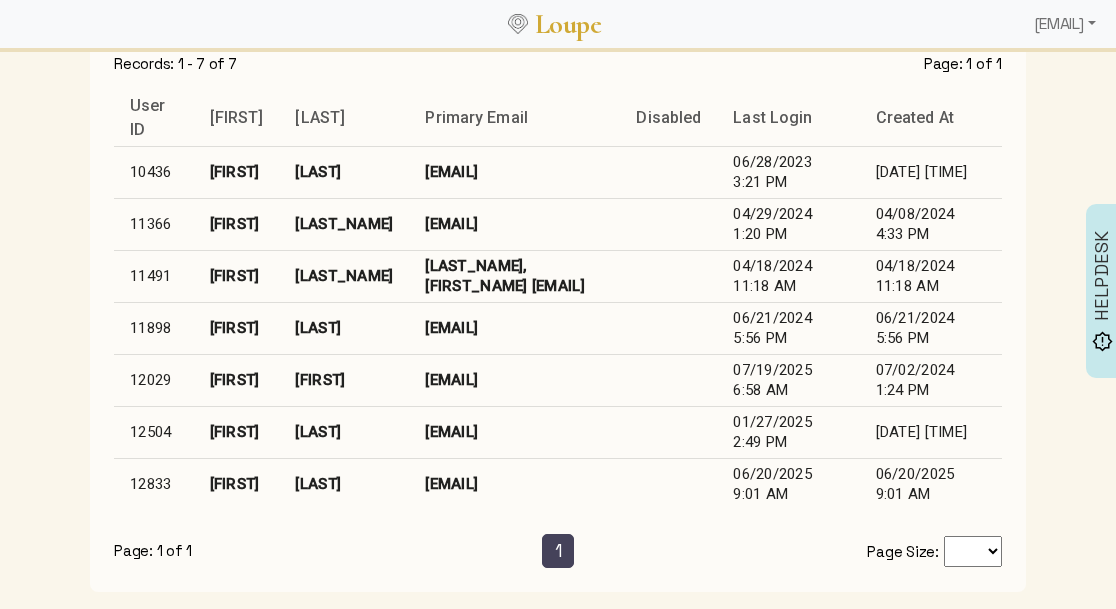 scroll, scrollTop: 0, scrollLeft: 0, axis: both 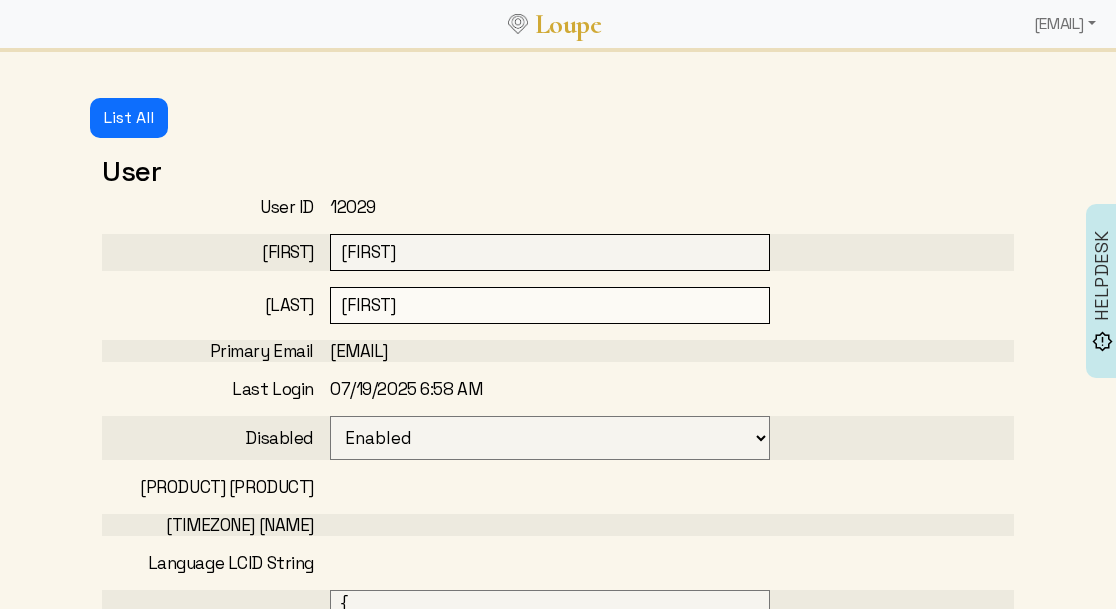 select 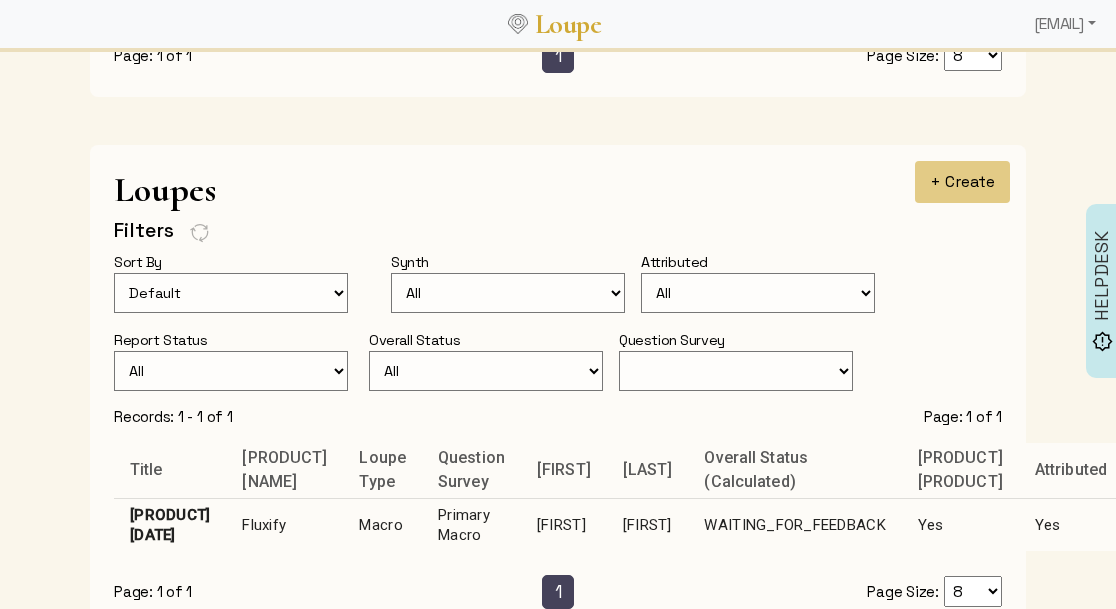 scroll, scrollTop: 1240, scrollLeft: 0, axis: vertical 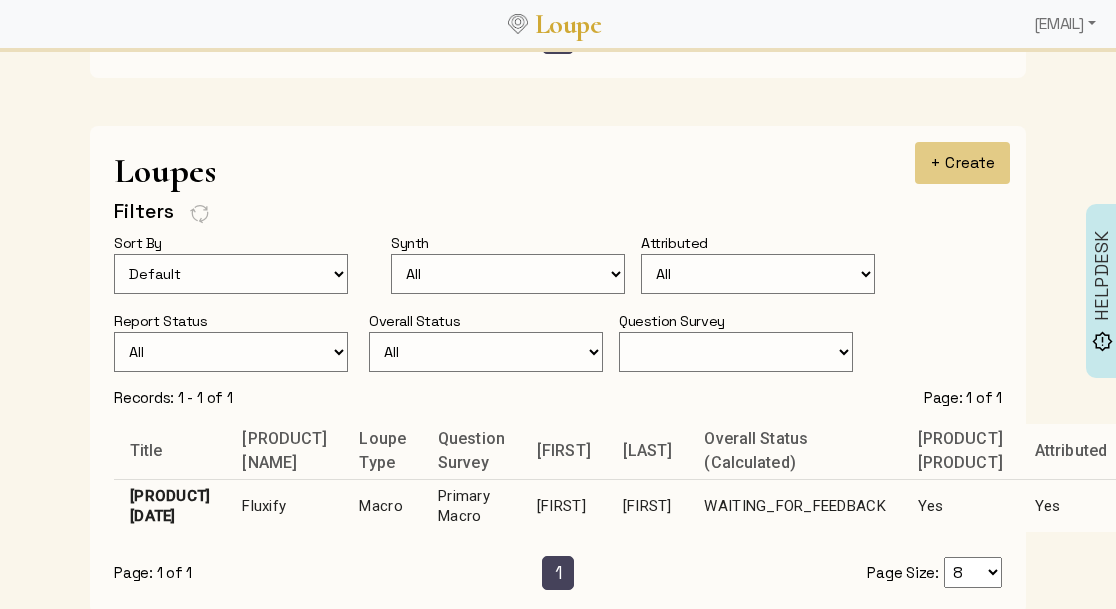 click on "Primary Macro" 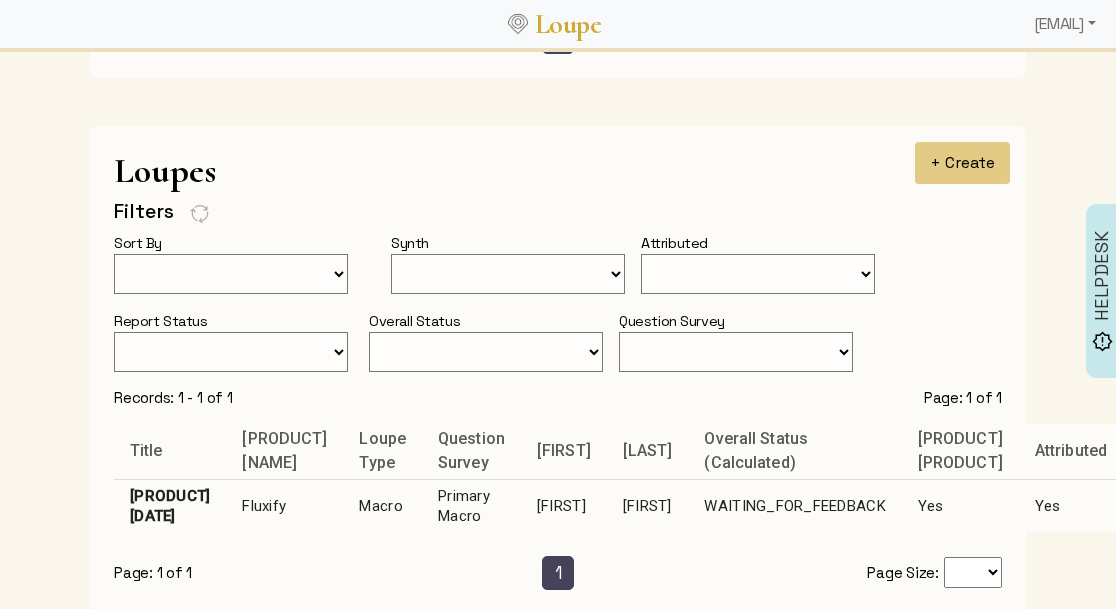 scroll, scrollTop: 0, scrollLeft: 0, axis: both 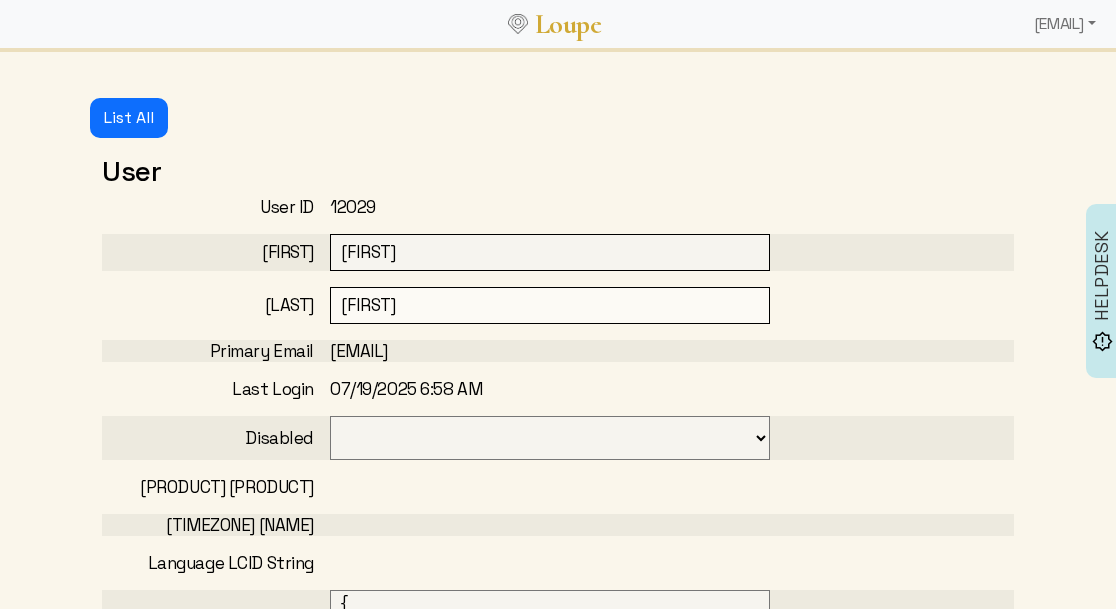 select on "3001" 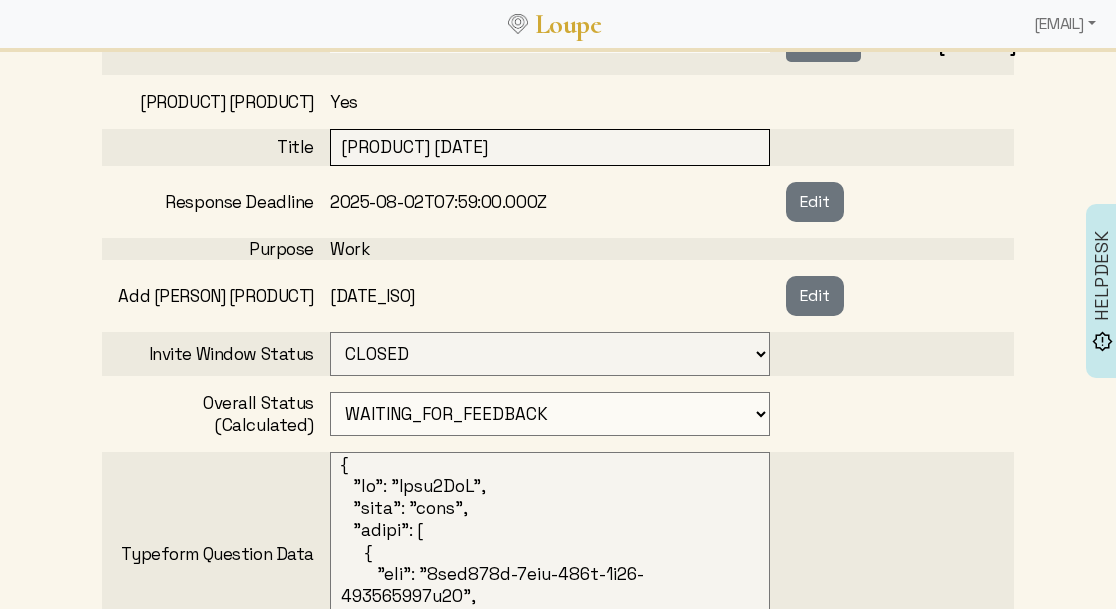scroll, scrollTop: 585, scrollLeft: 0, axis: vertical 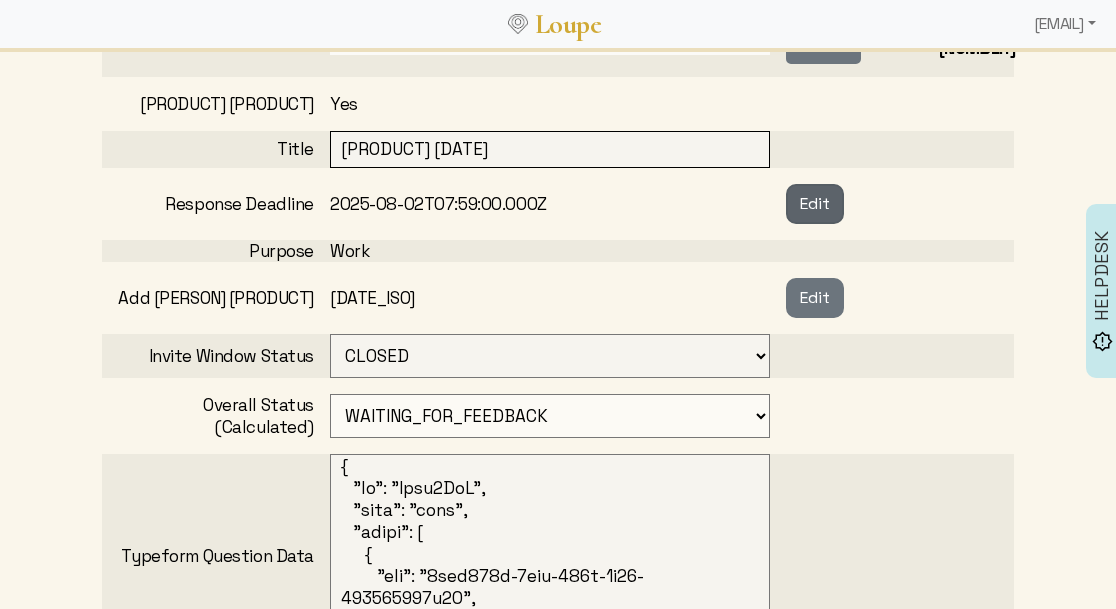 click on "Edit" 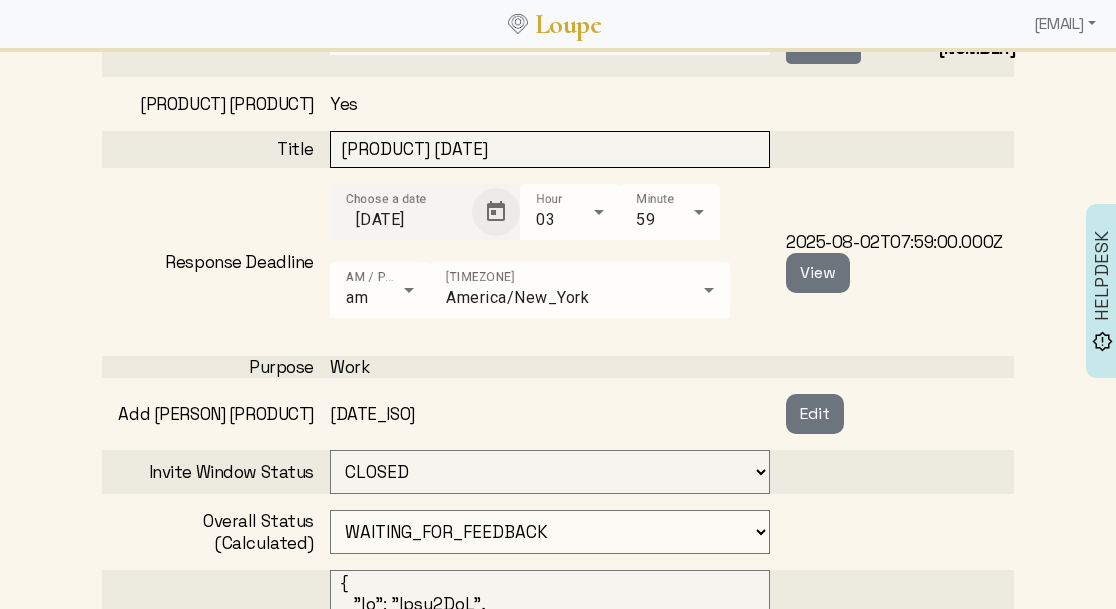 click 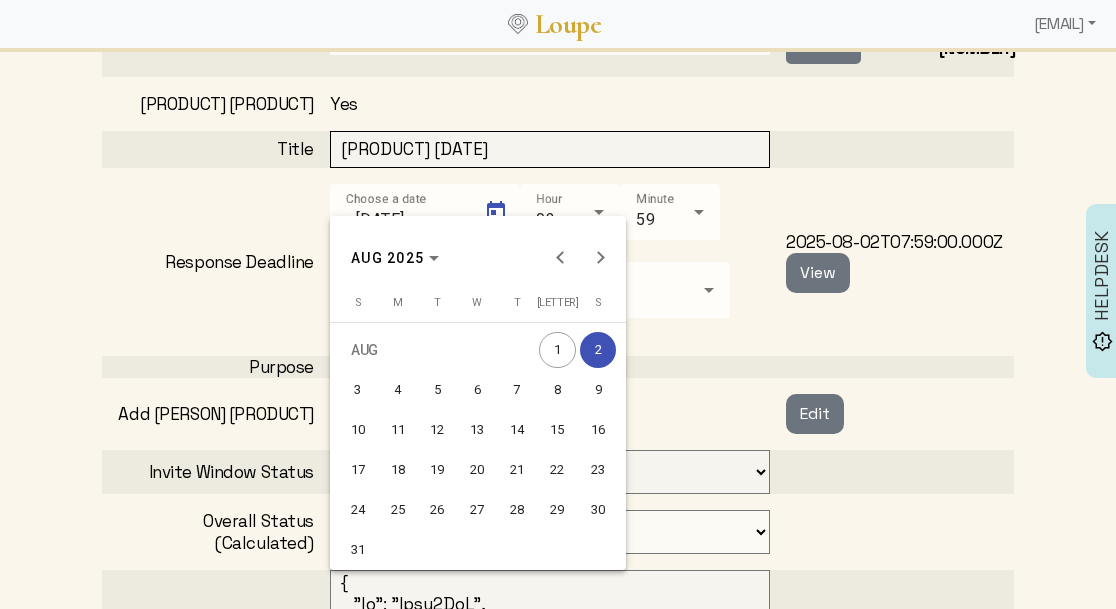 click on "16" at bounding box center (598, 430) 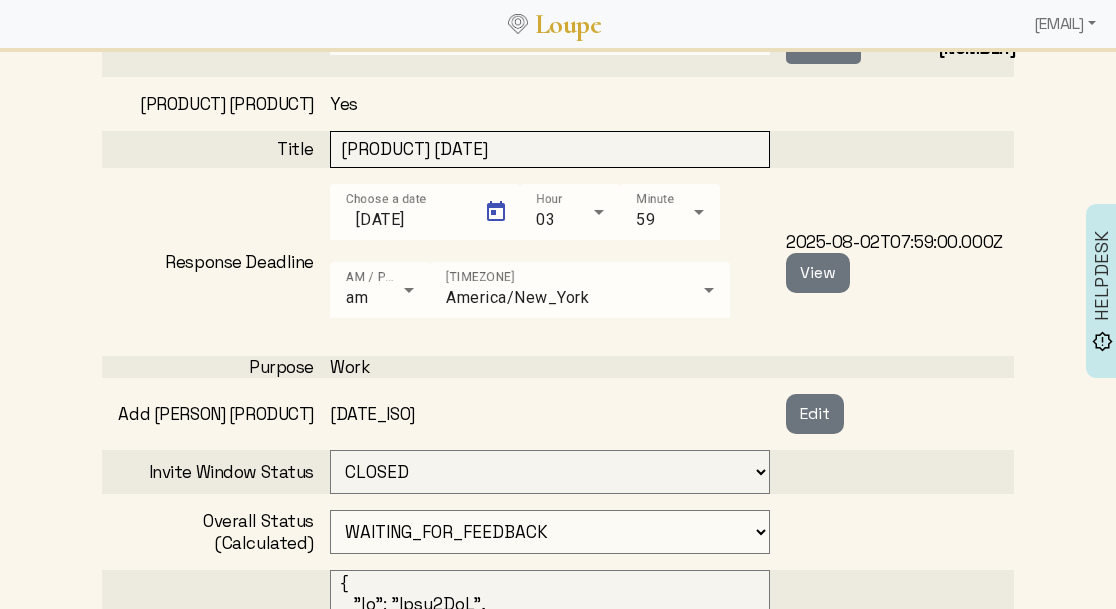 type on "[DATE]" 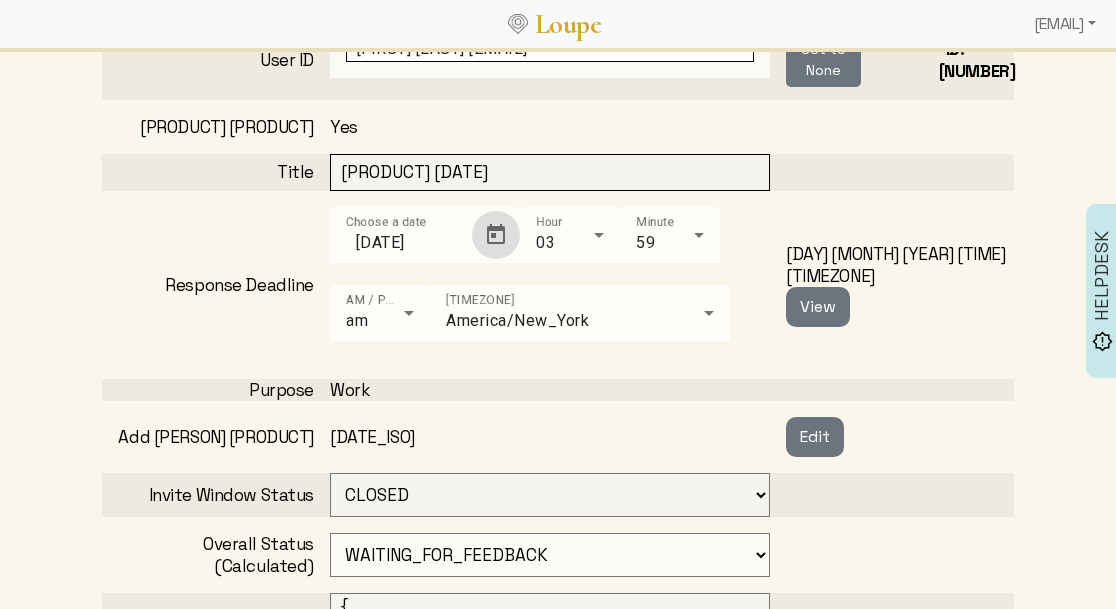 scroll, scrollTop: 556, scrollLeft: 0, axis: vertical 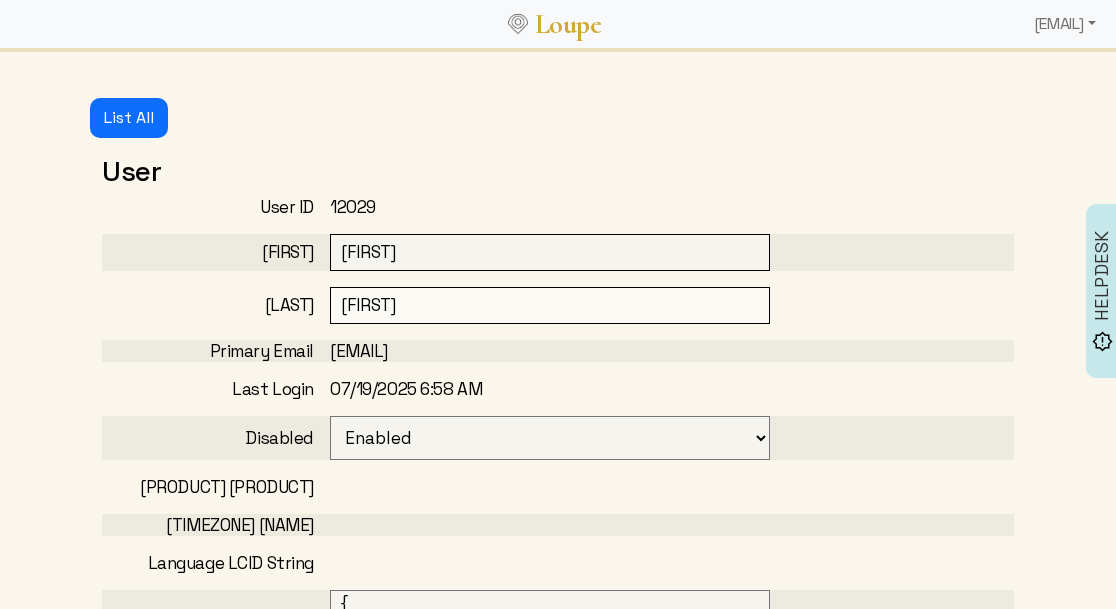 select 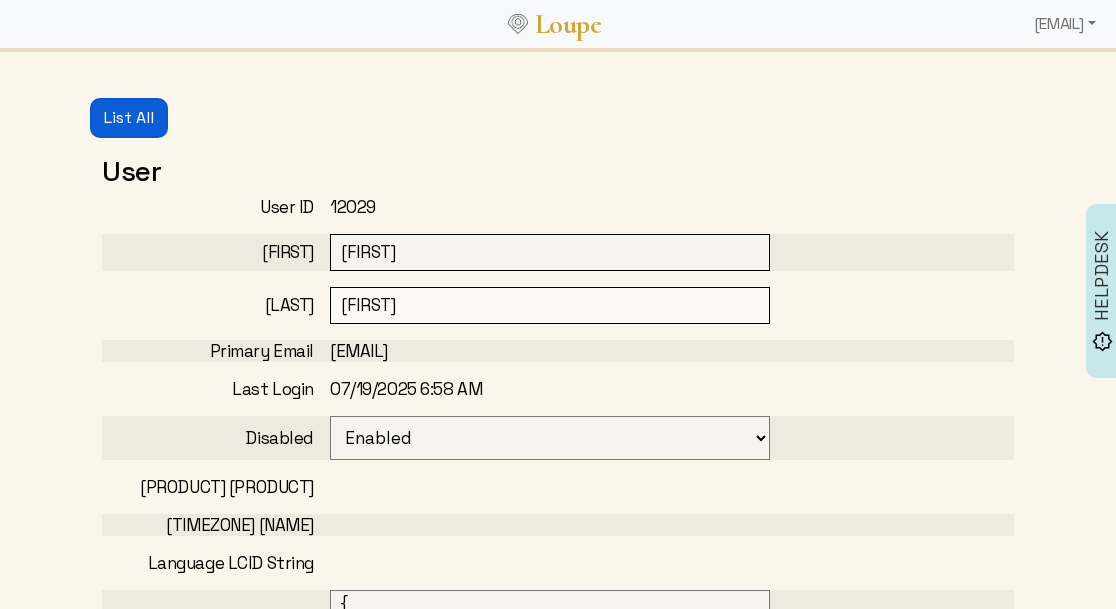 click on "List All" 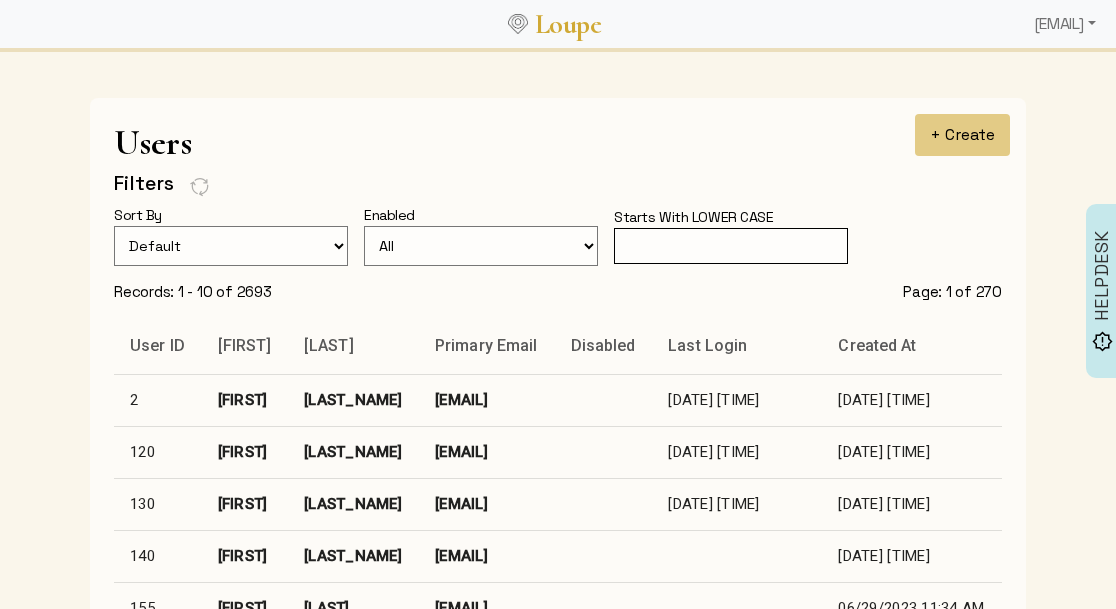 click at bounding box center [731, 246] 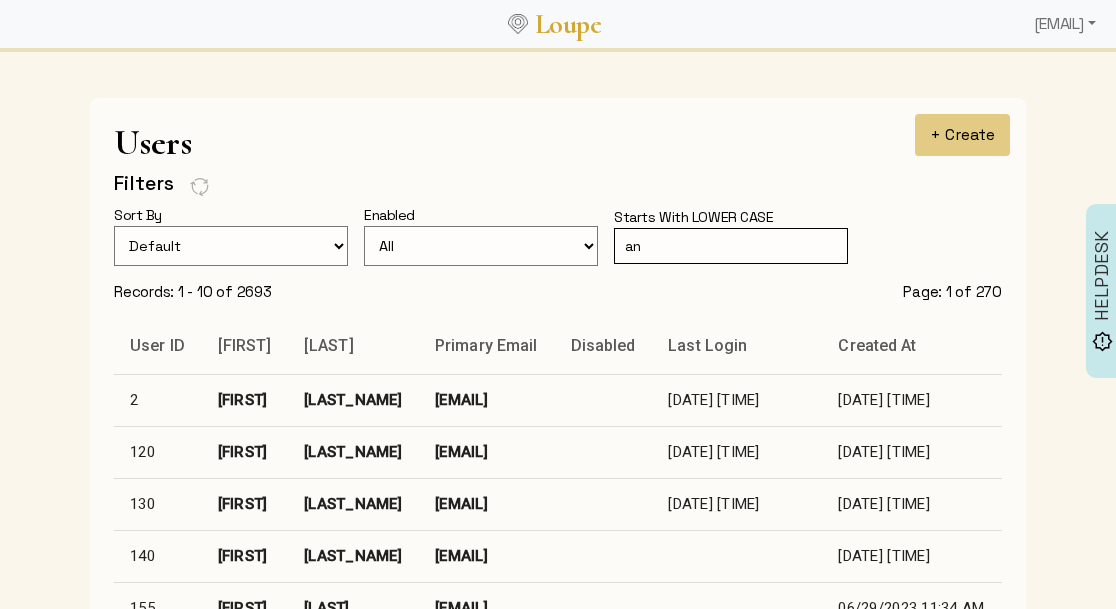 type on "[FIRST]" 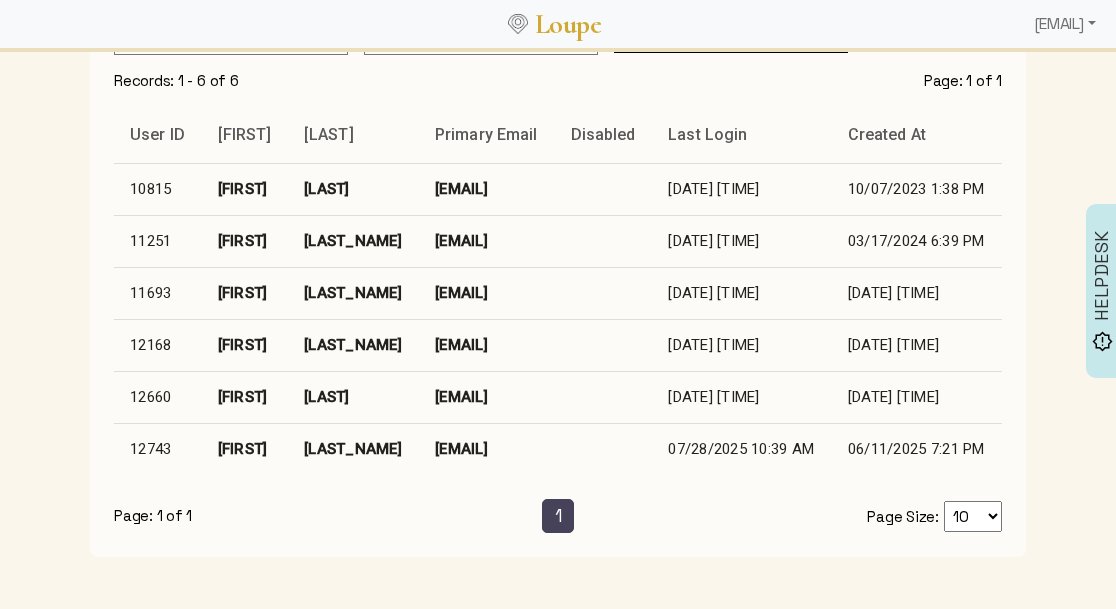 scroll, scrollTop: 224, scrollLeft: 0, axis: vertical 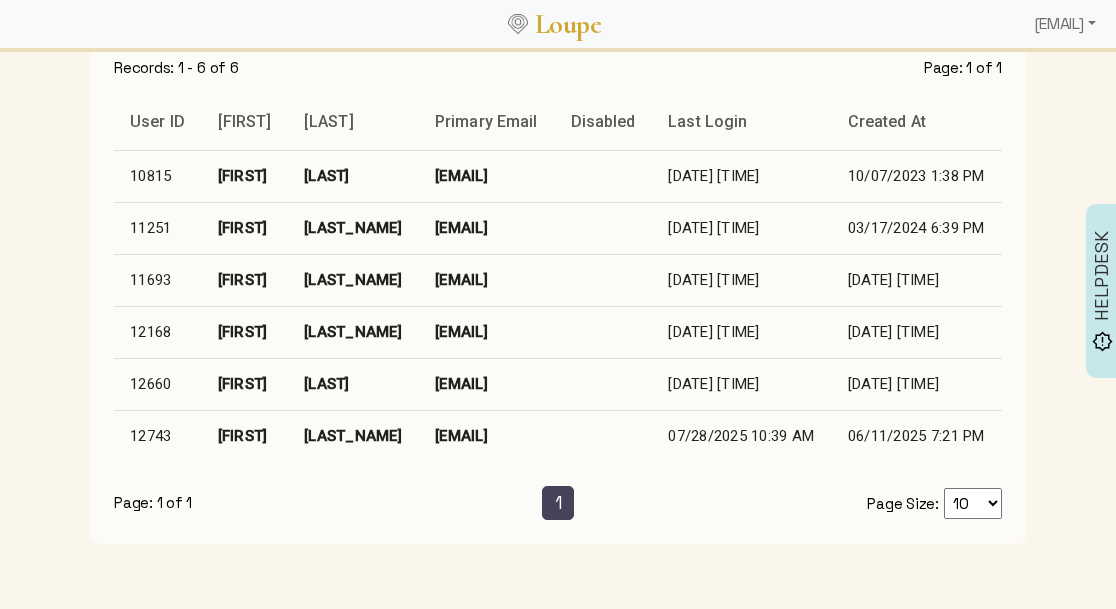 click on "[EMAIL]" 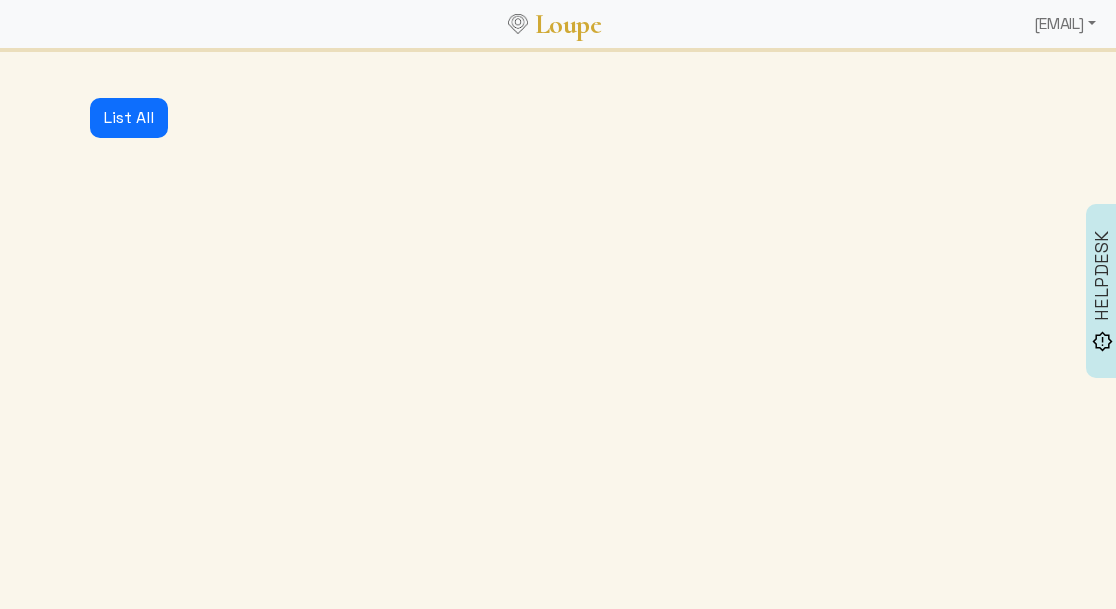scroll, scrollTop: 0, scrollLeft: 0, axis: both 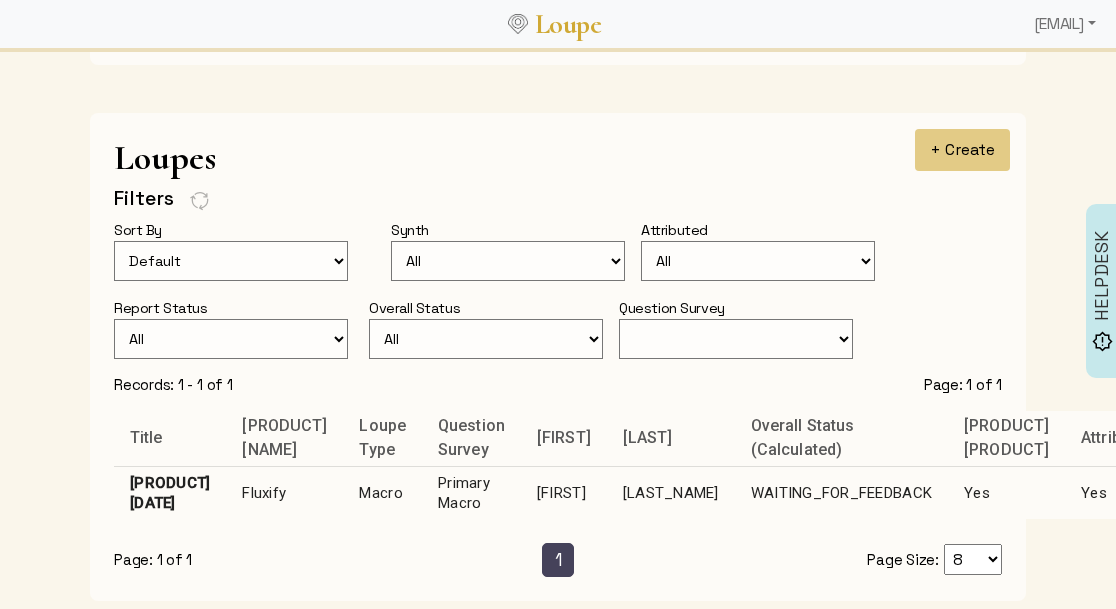click on "Primary Macro" 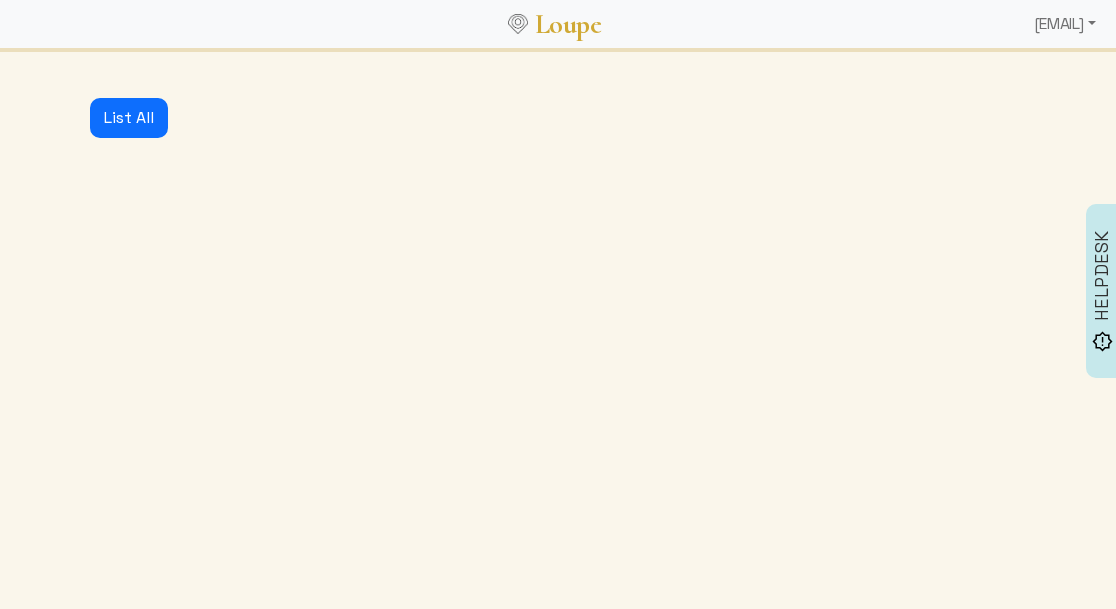 select on "3001" 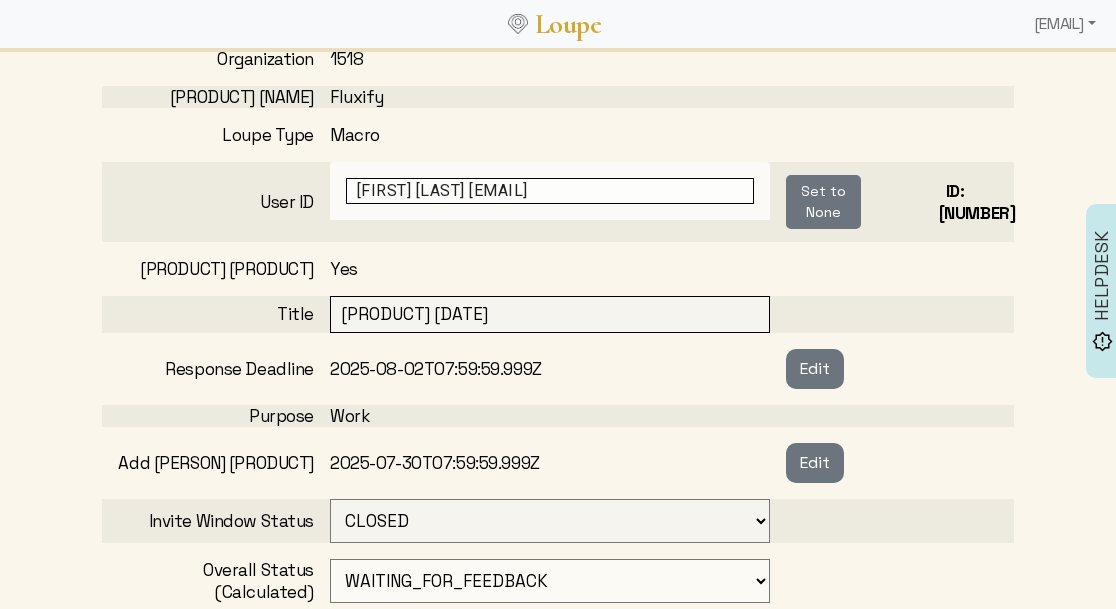 scroll, scrollTop: 444, scrollLeft: 0, axis: vertical 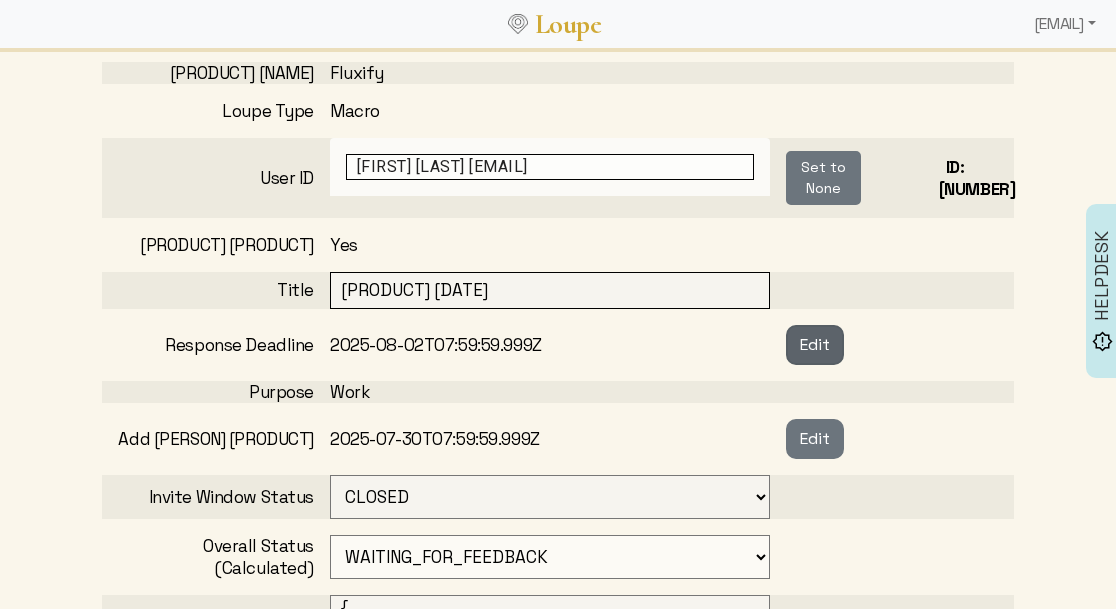 click on "Edit" 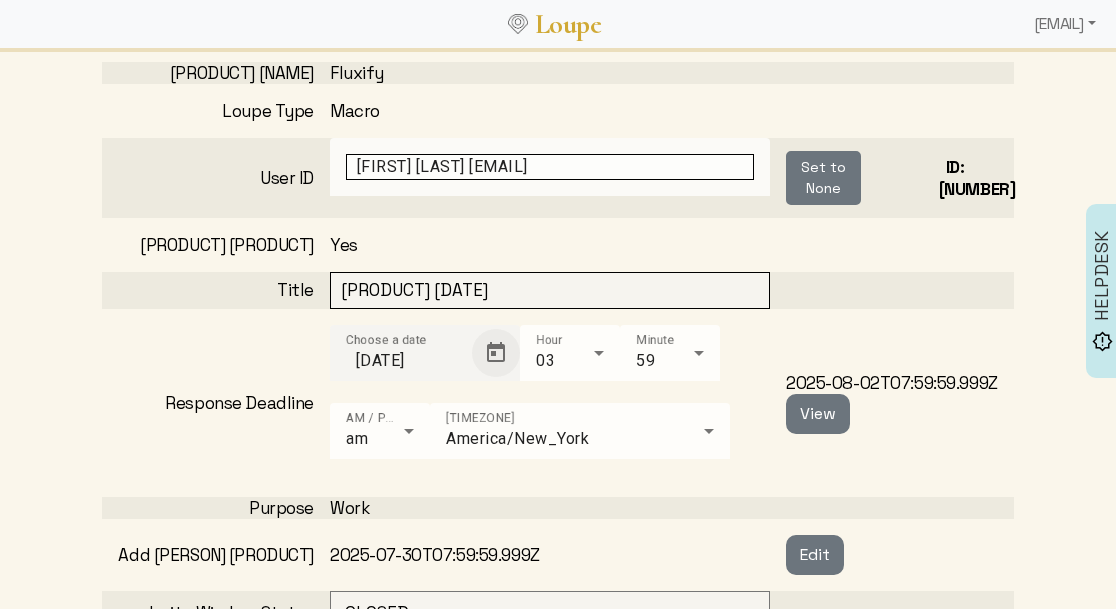 click 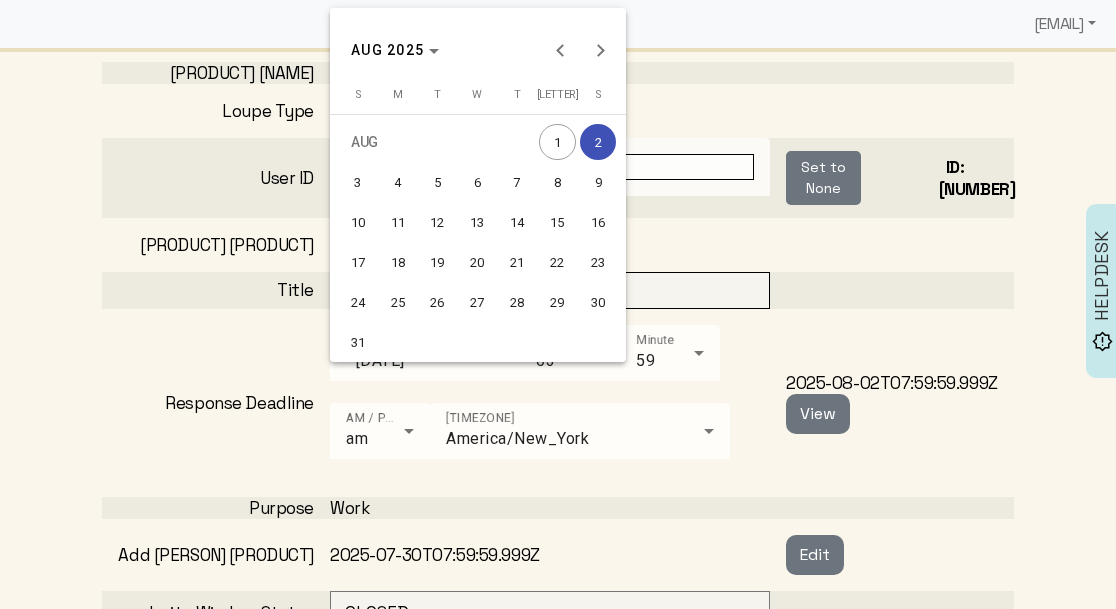click on "16" at bounding box center (598, 222) 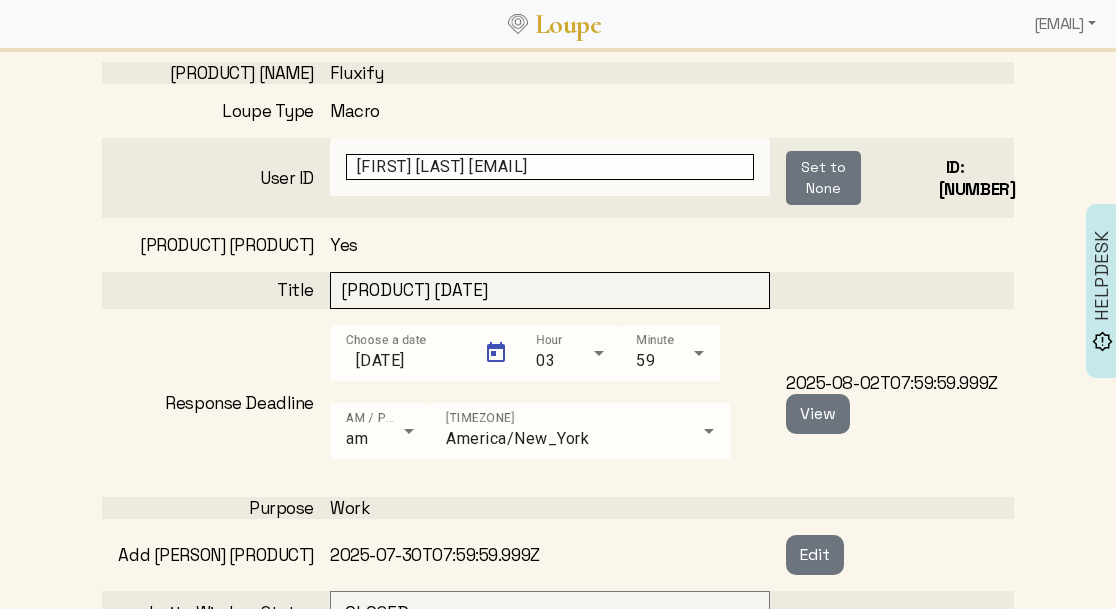 type on "[DATE]" 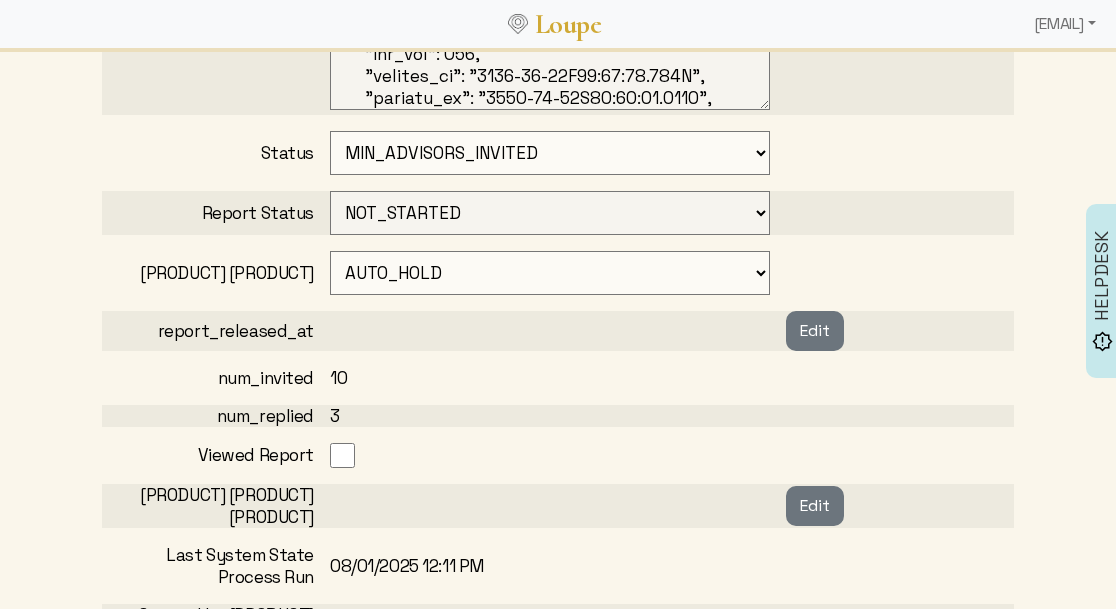 scroll, scrollTop: 1693, scrollLeft: 0, axis: vertical 